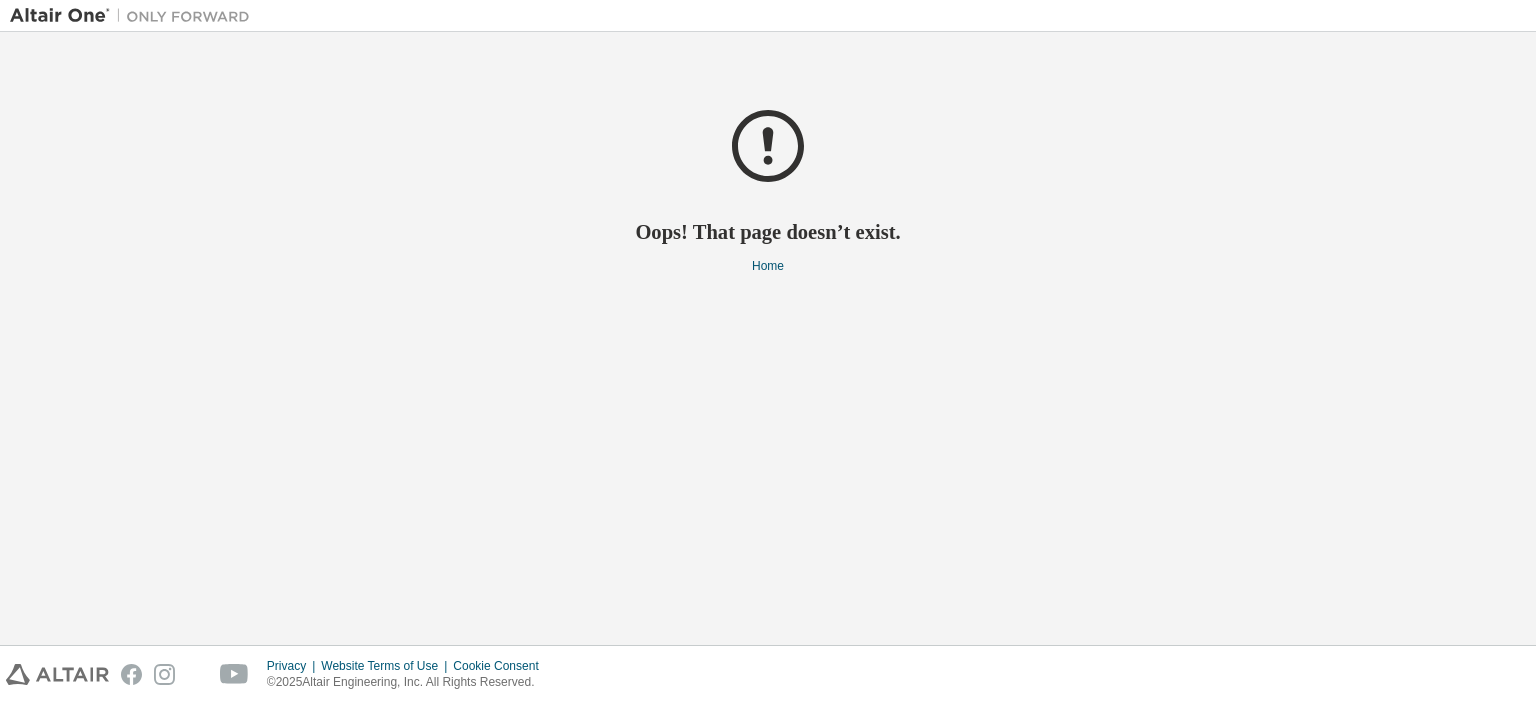 scroll, scrollTop: 0, scrollLeft: 0, axis: both 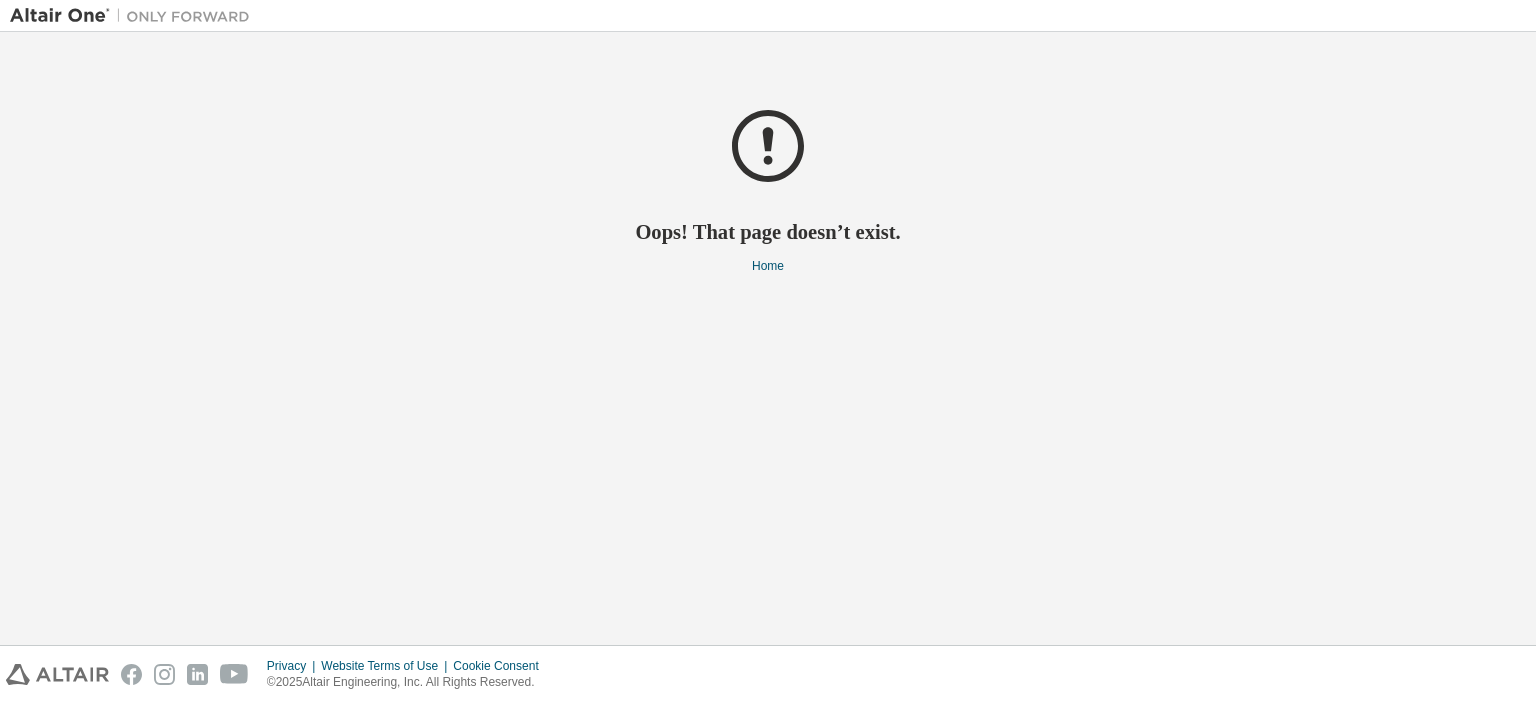 click at bounding box center [135, 16] 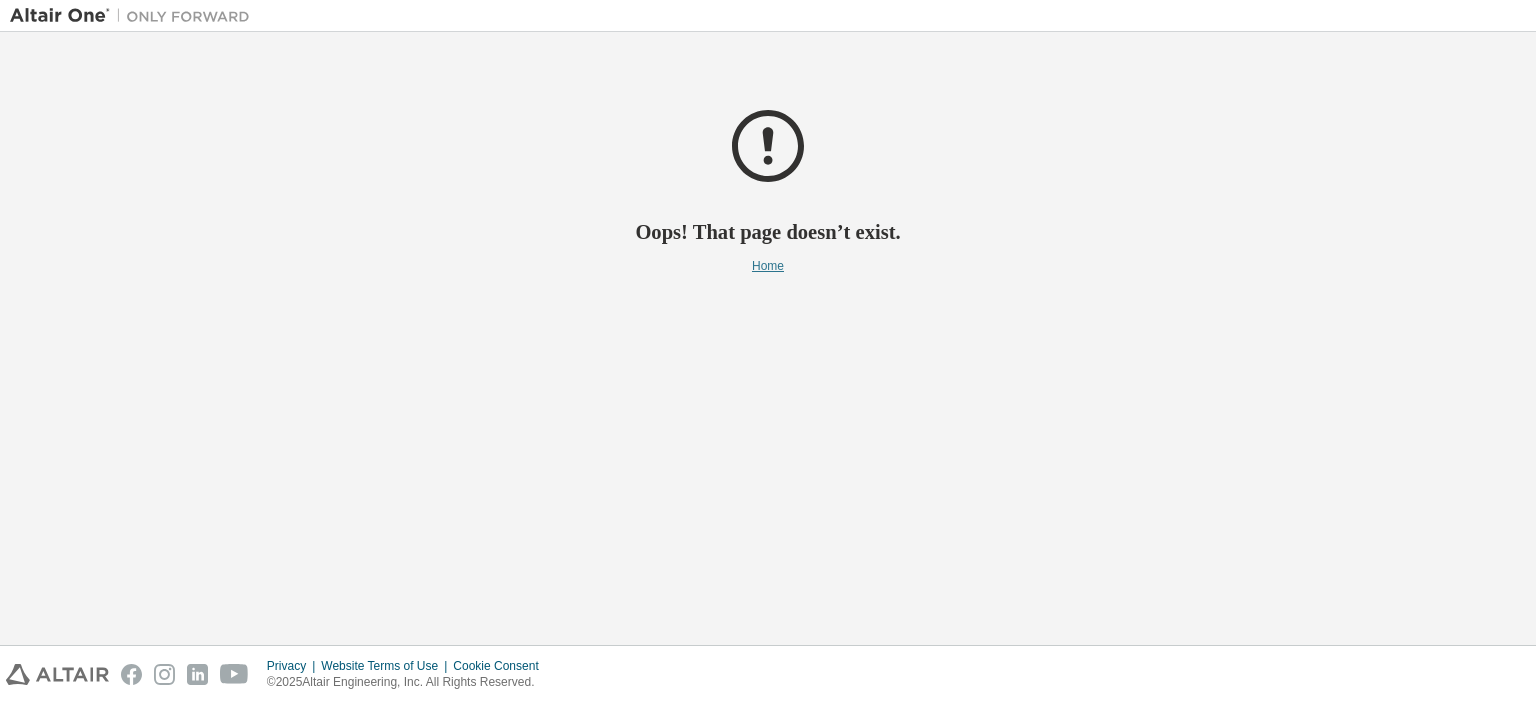 click on "Home" at bounding box center (768, 266) 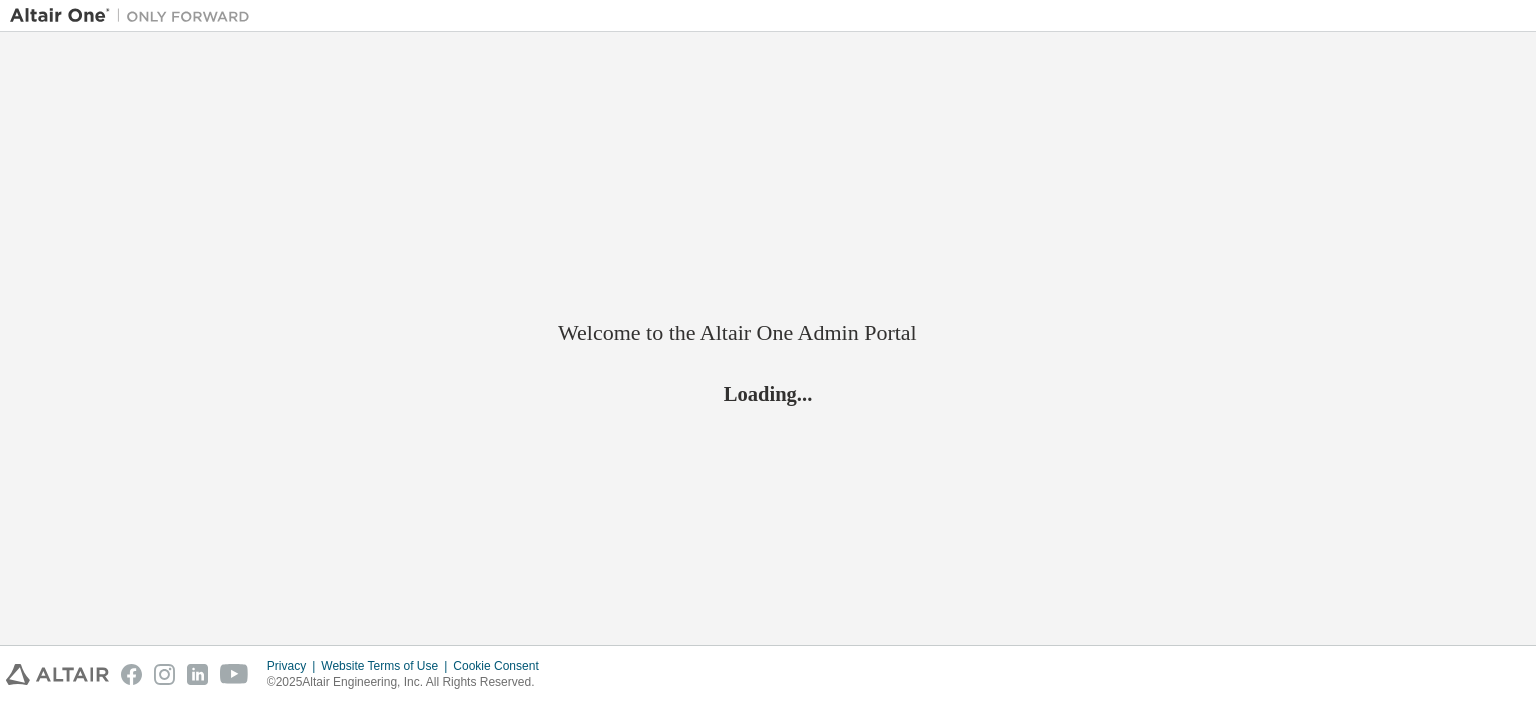 scroll, scrollTop: 0, scrollLeft: 0, axis: both 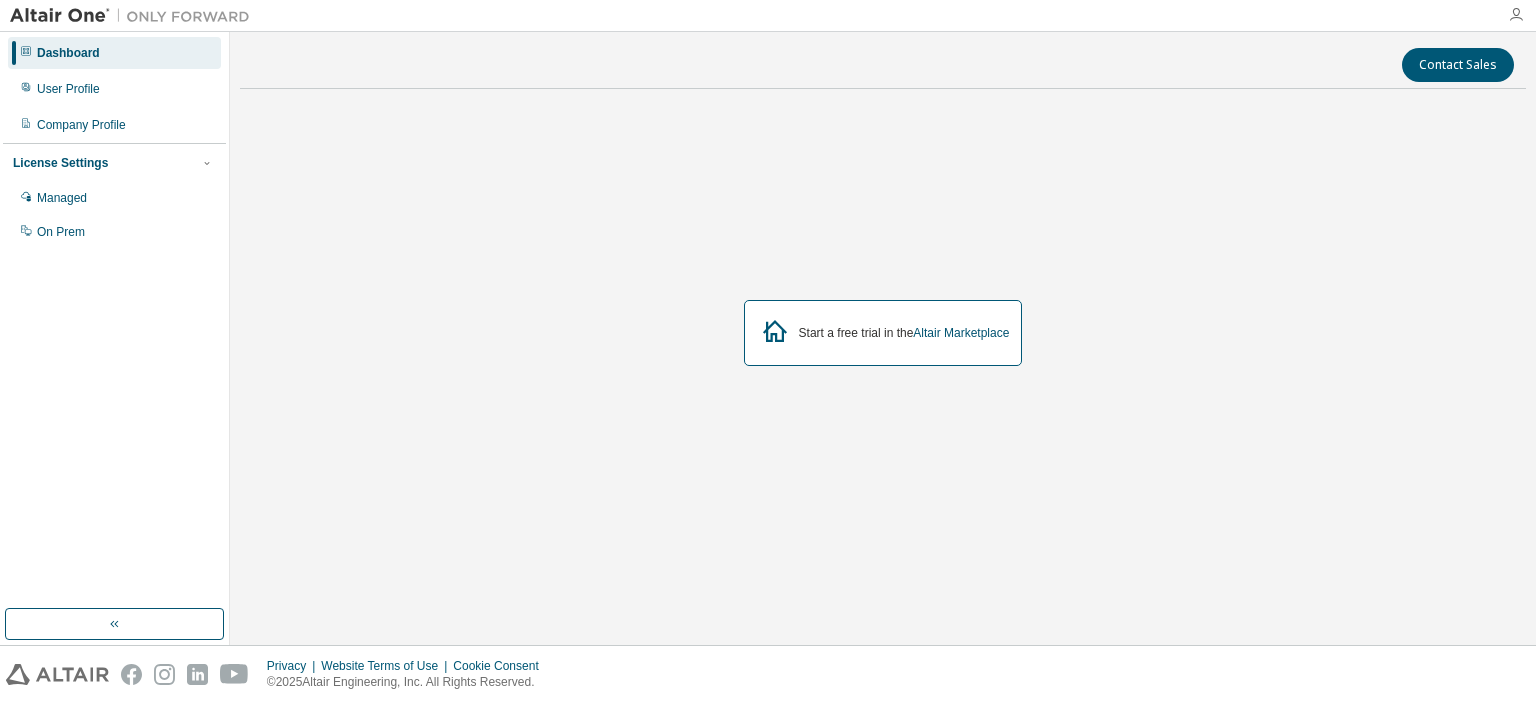 click at bounding box center (1516, 15) 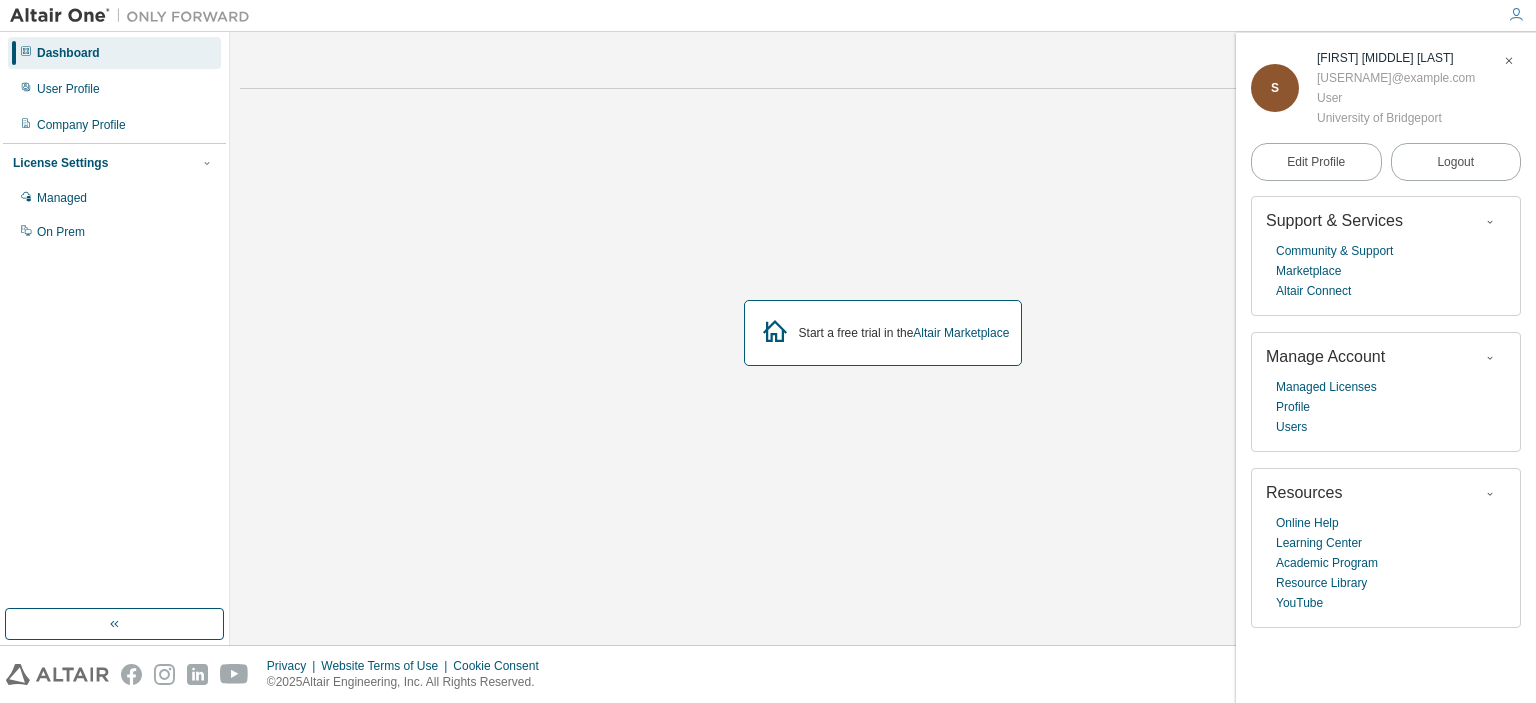 click at bounding box center (1509, 61) 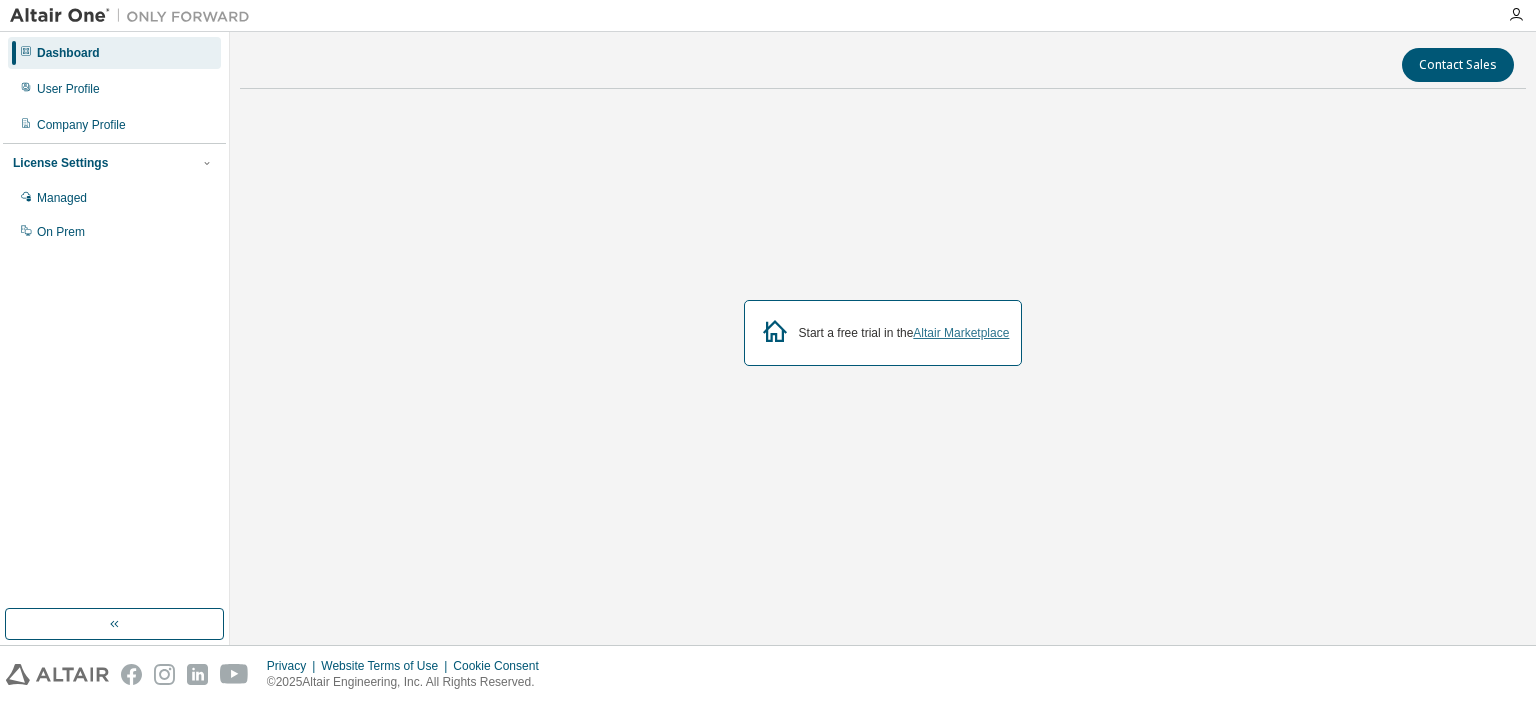 click on "Altair Marketplace" at bounding box center [961, 333] 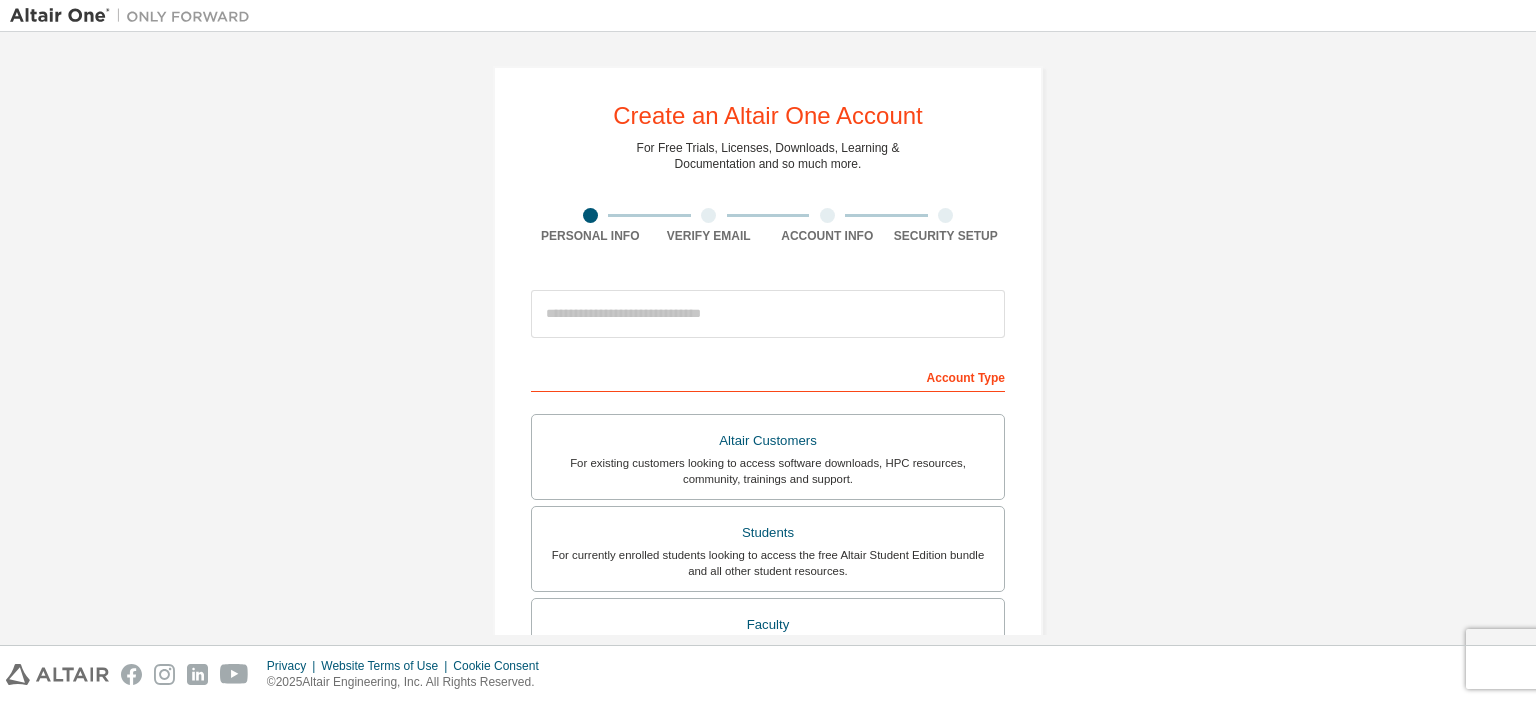 scroll, scrollTop: 0, scrollLeft: 0, axis: both 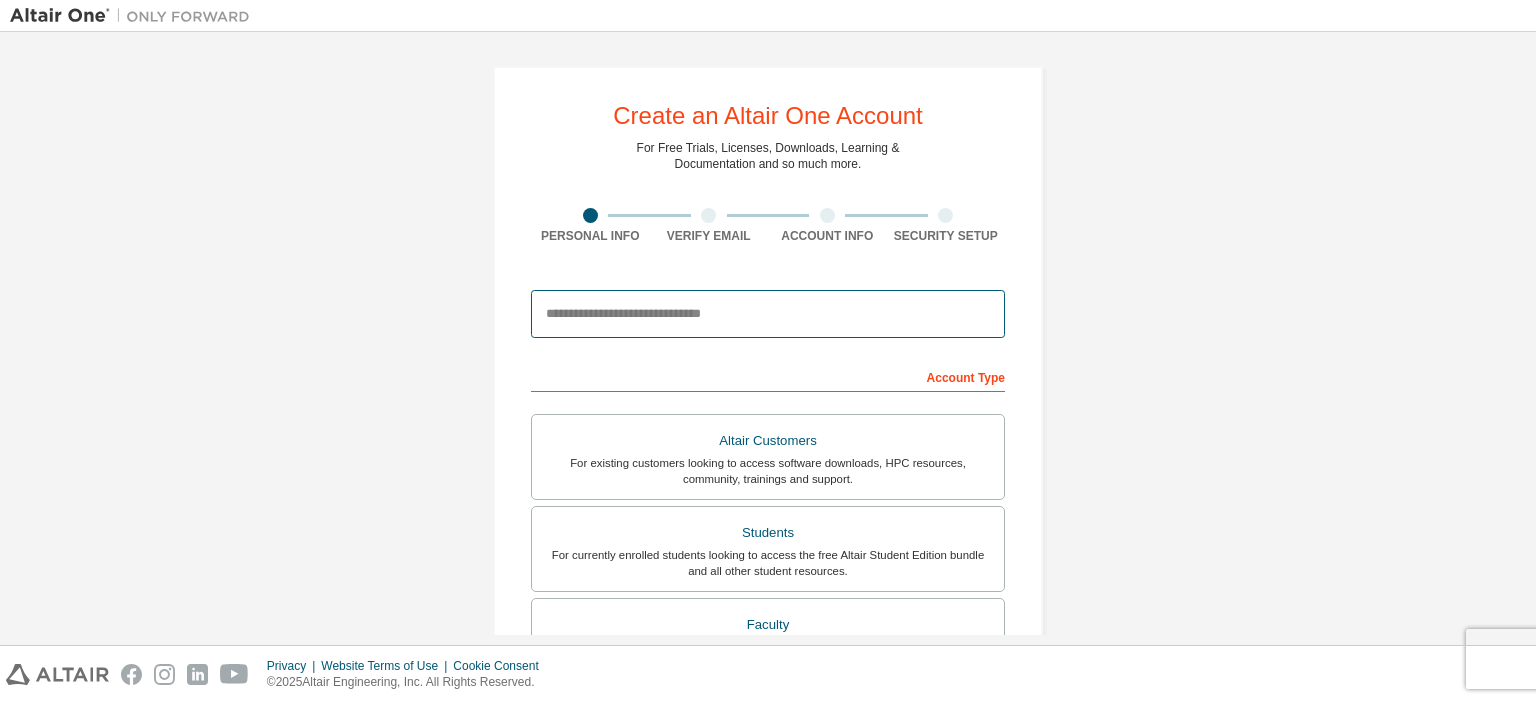 click at bounding box center [768, 314] 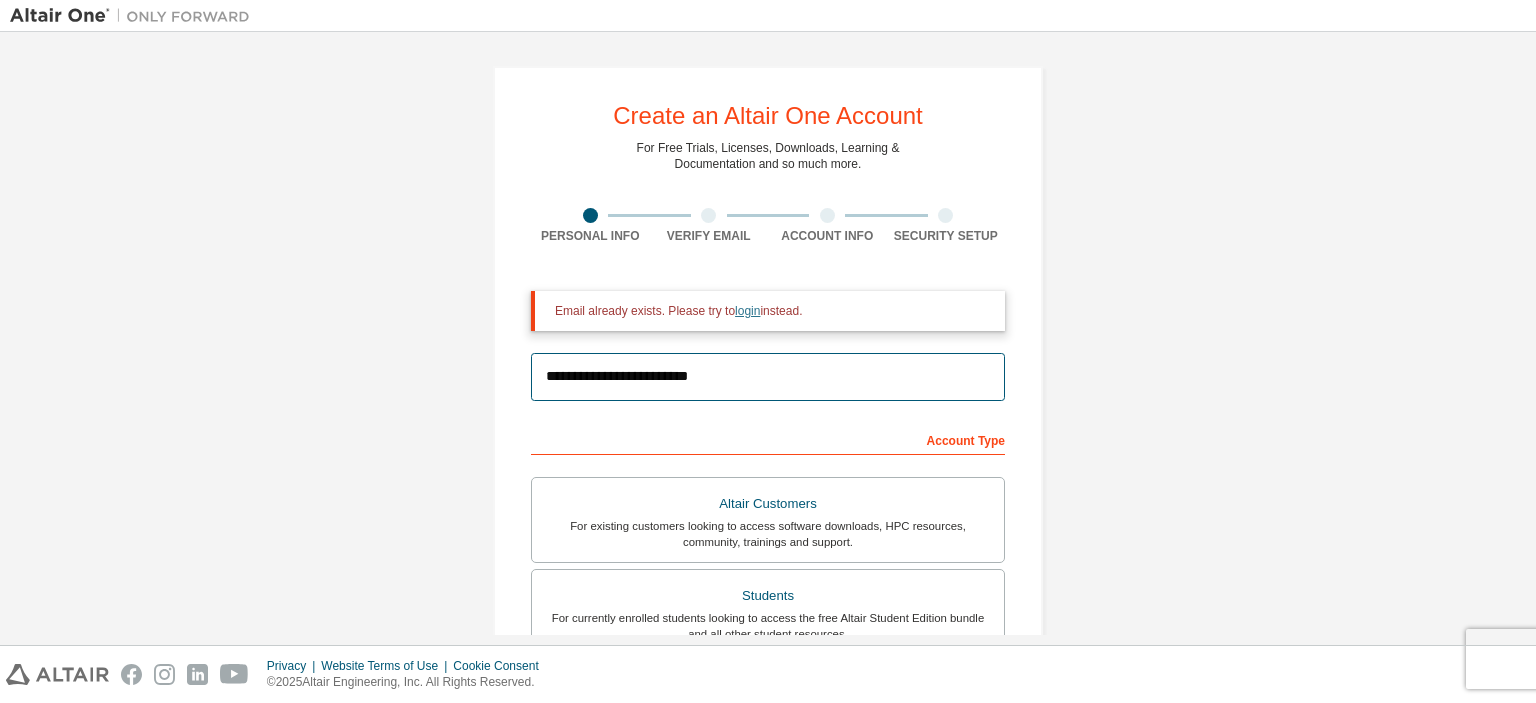 type on "**********" 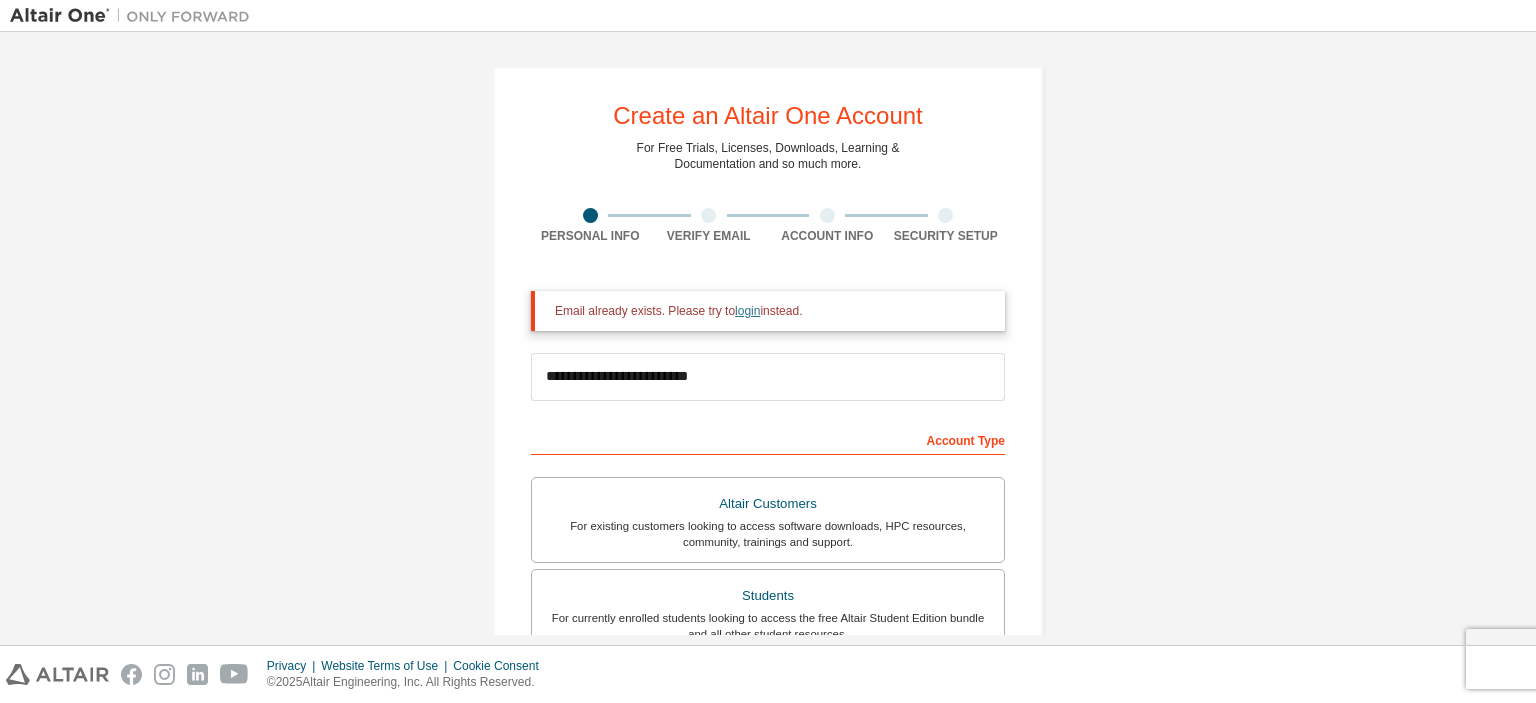 click on "login" at bounding box center (747, 311) 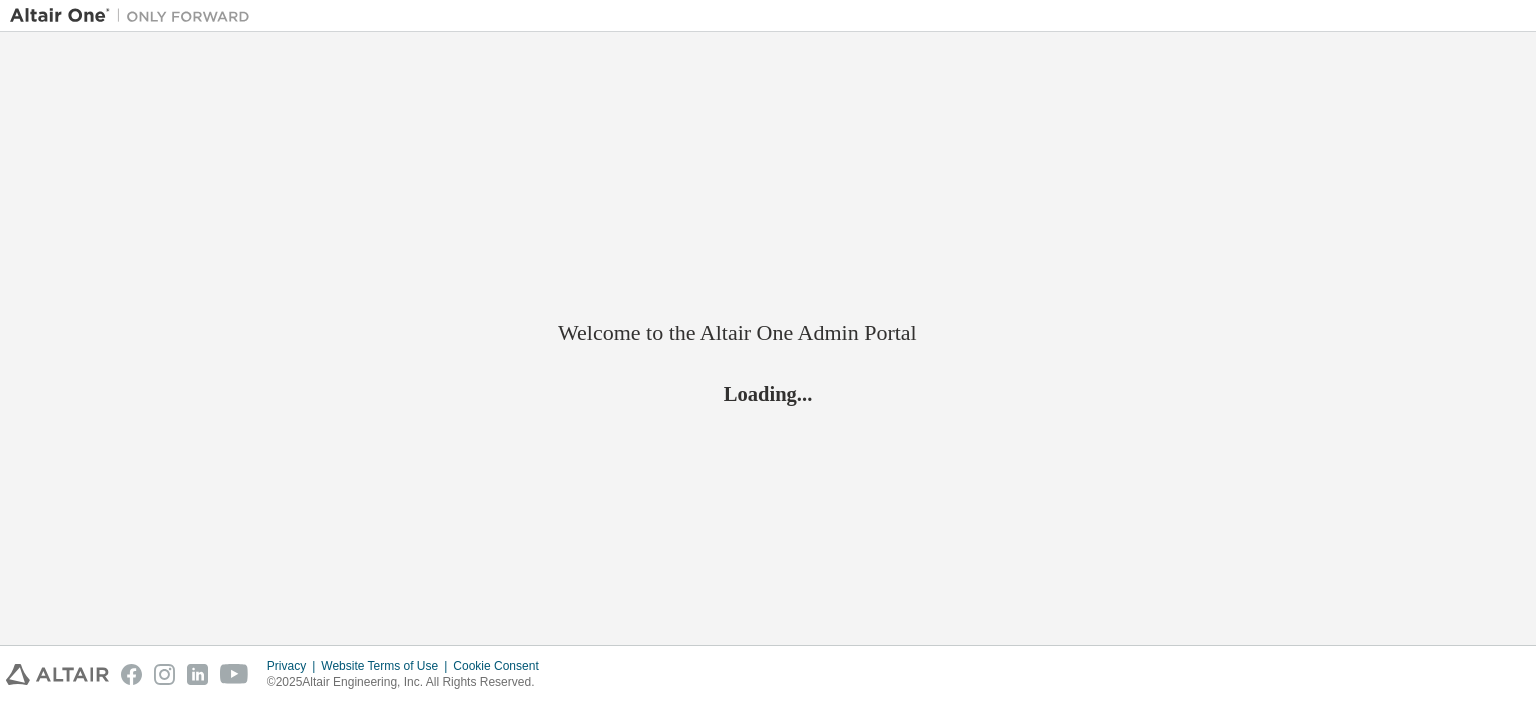 scroll, scrollTop: 0, scrollLeft: 0, axis: both 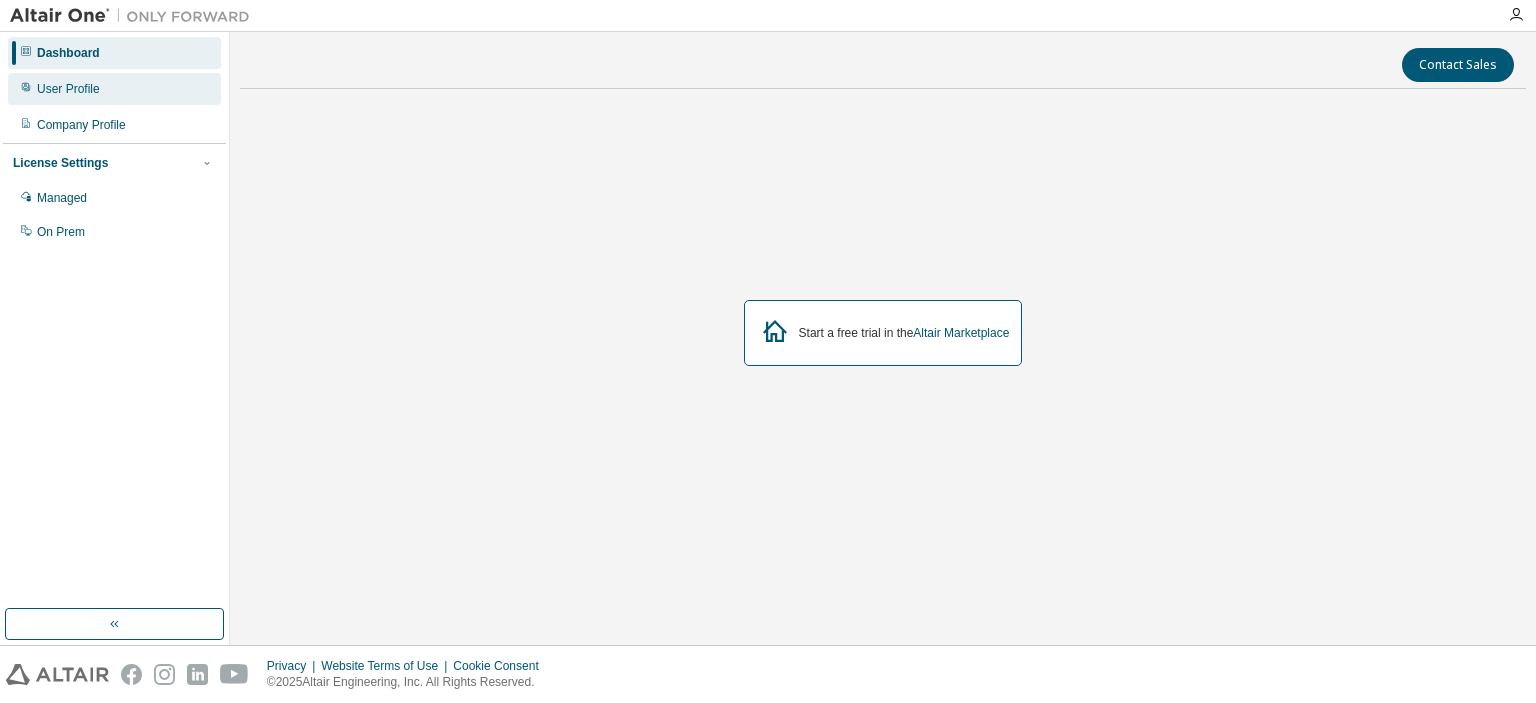 click on "User Profile" at bounding box center [114, 89] 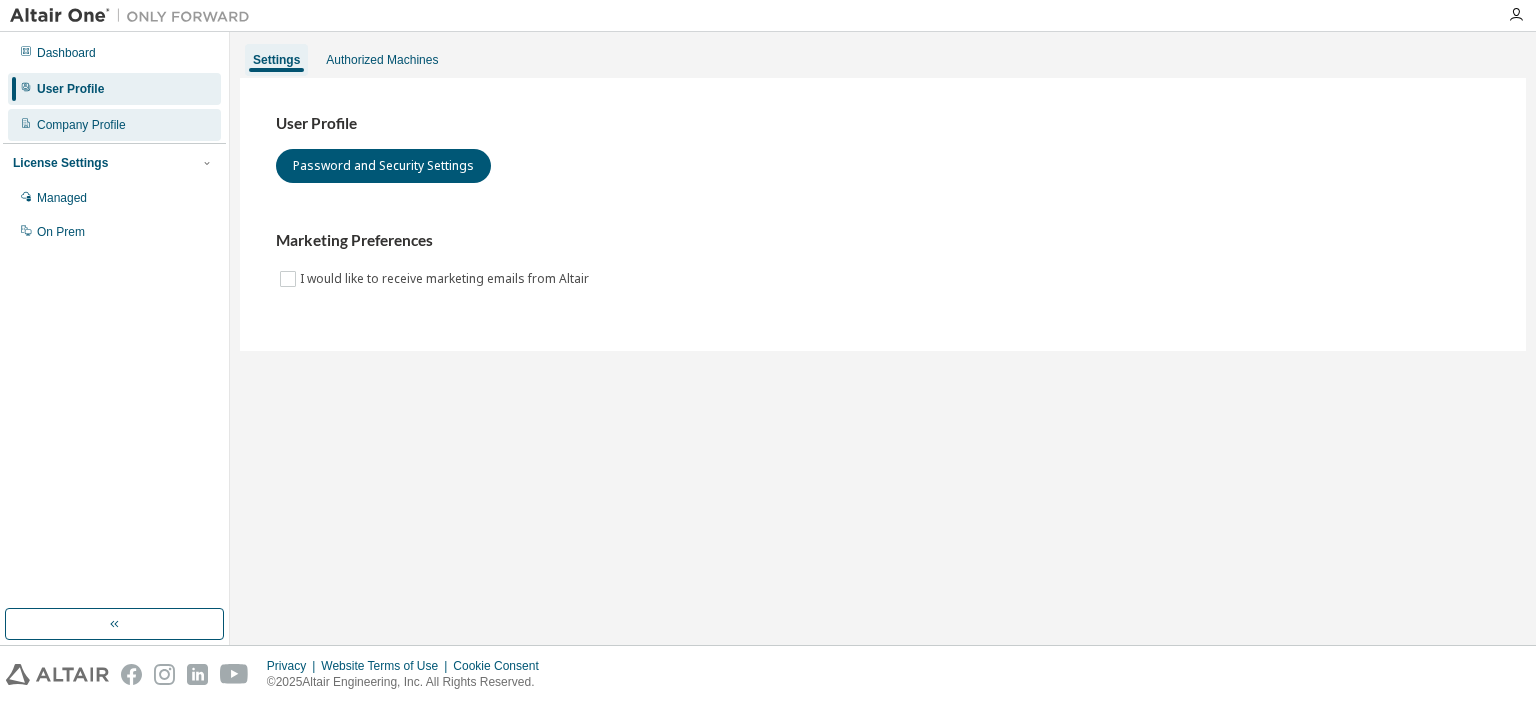 click on "Company Profile" at bounding box center [114, 125] 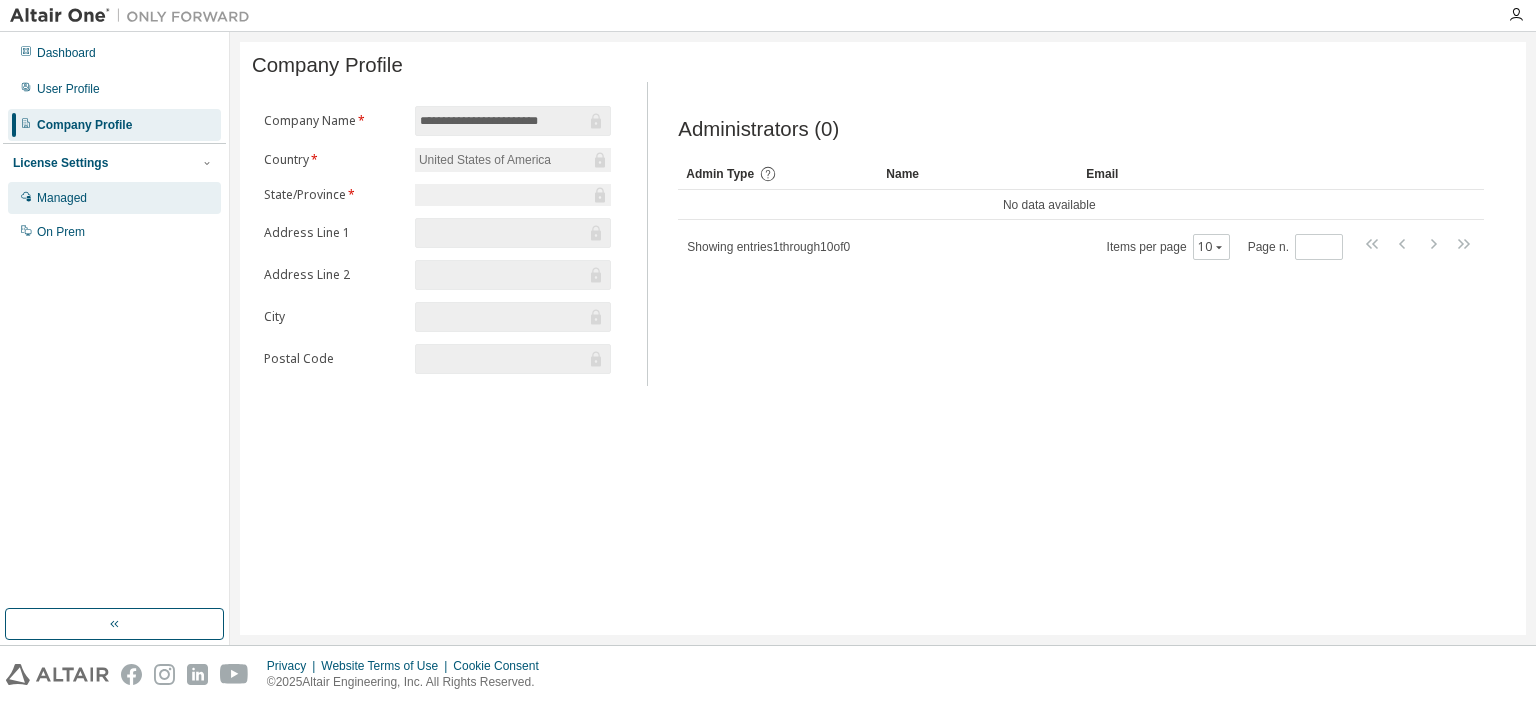 click on "Managed" at bounding box center [114, 198] 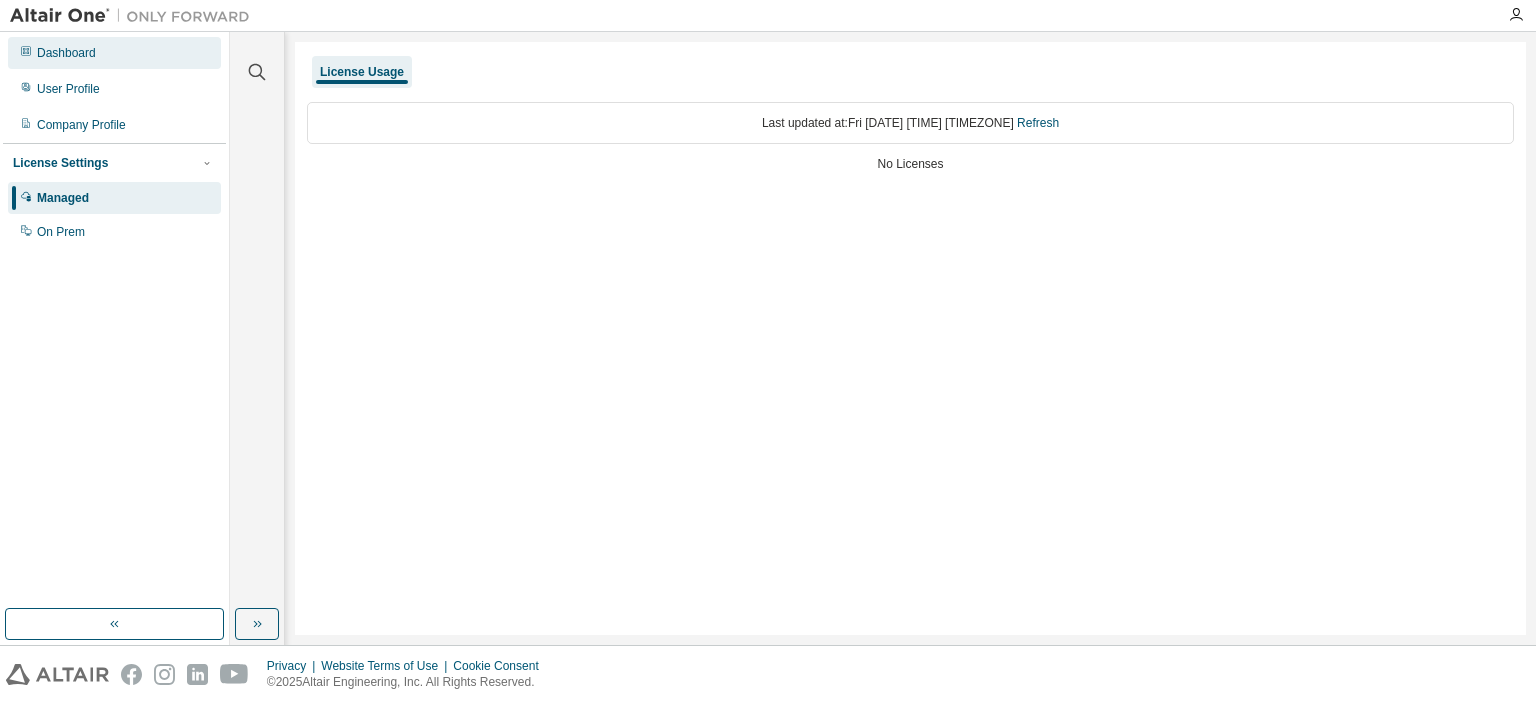 click on "Dashboard" at bounding box center [114, 53] 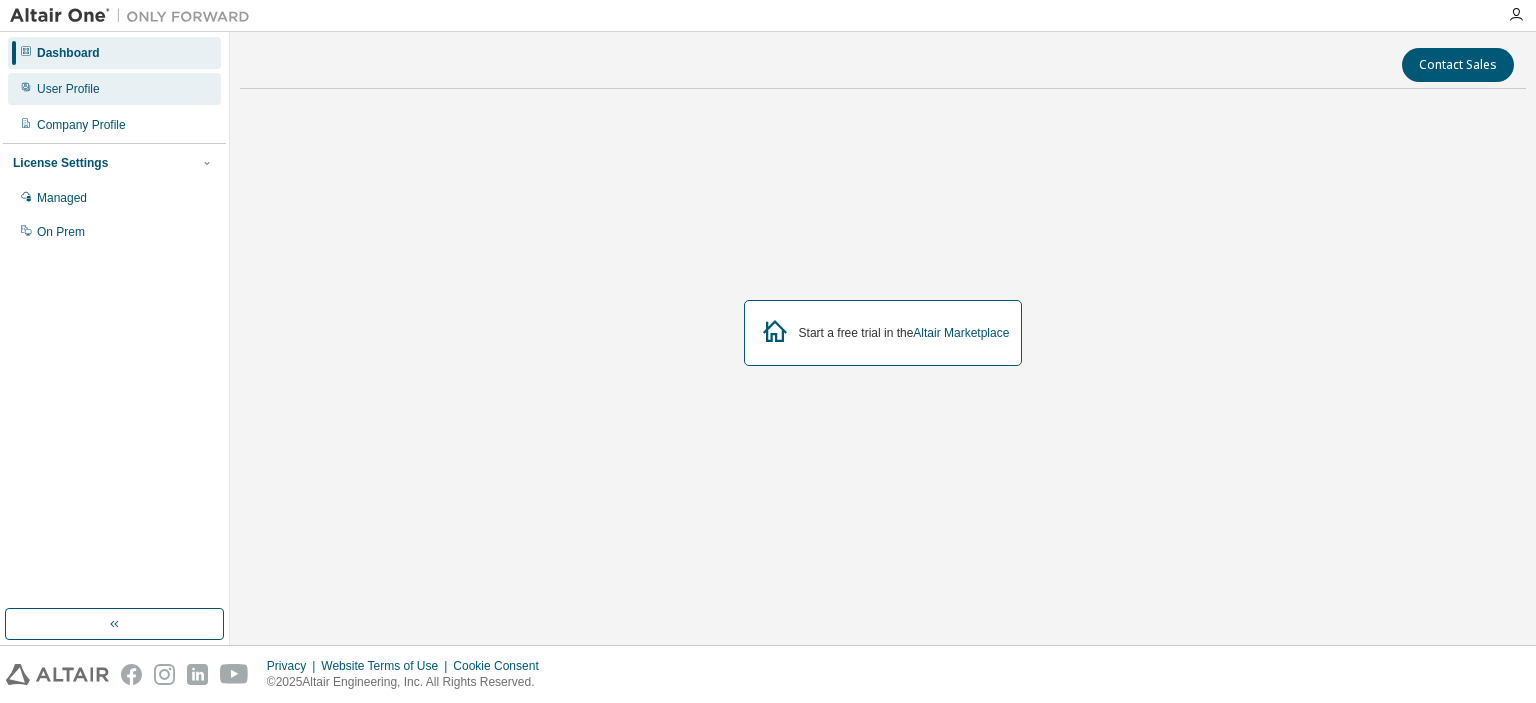click on "User Profile" at bounding box center [114, 89] 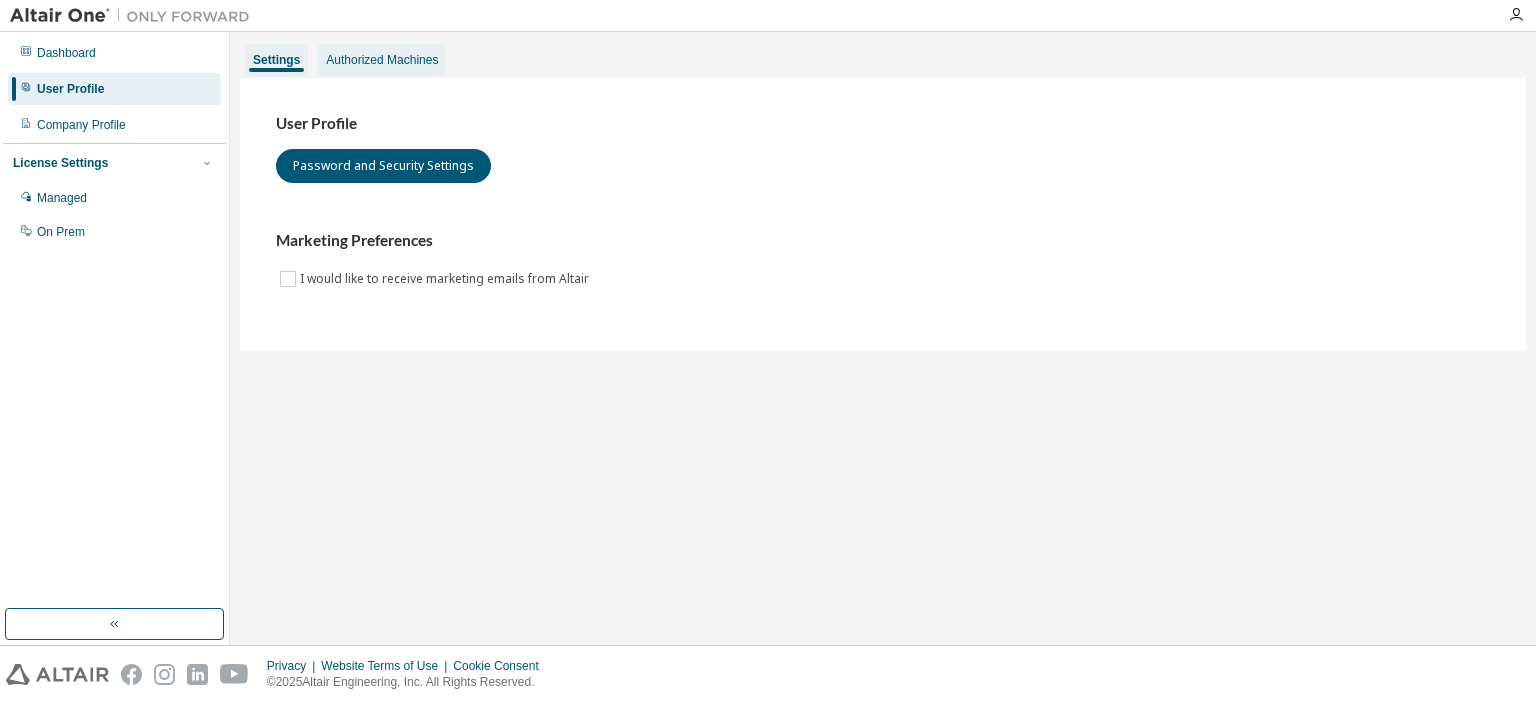 click on "Authorized Machines" at bounding box center (382, 60) 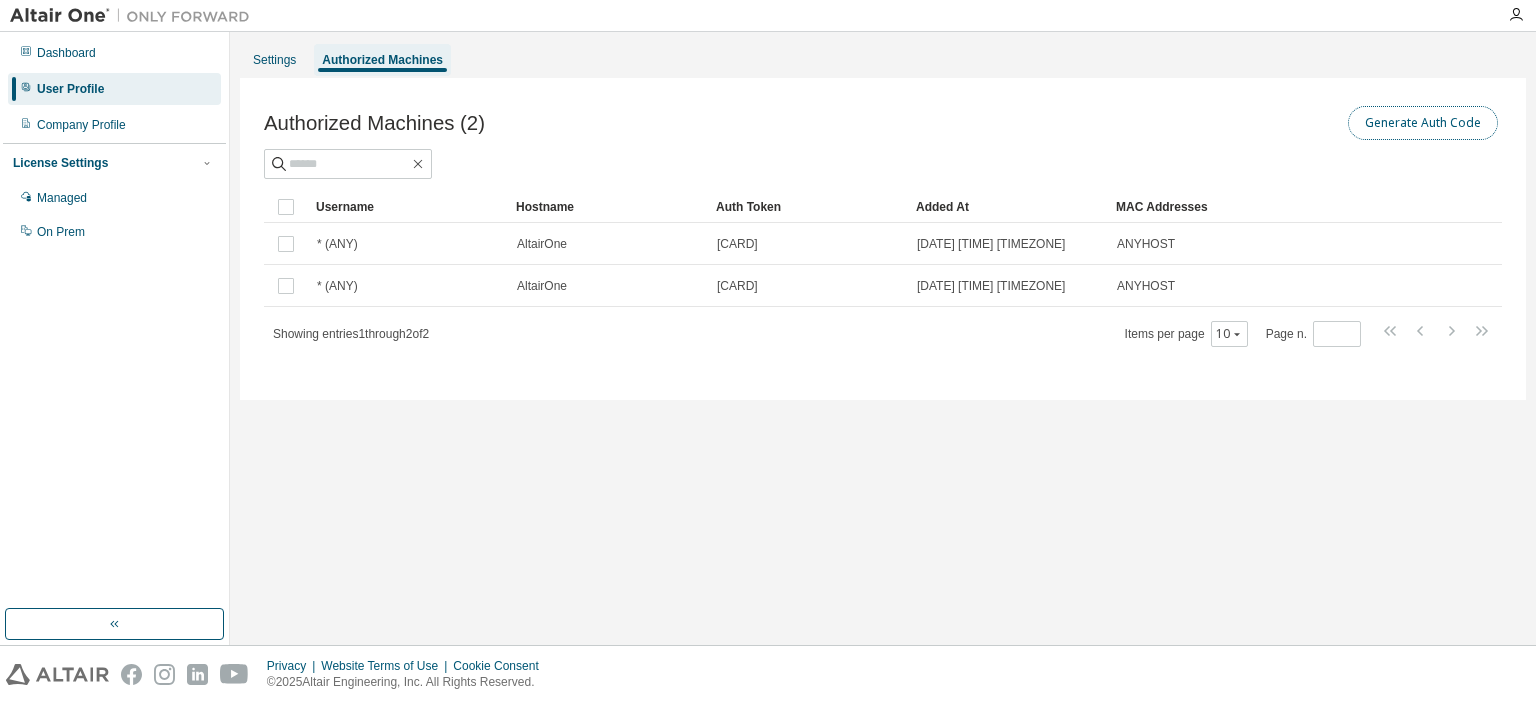 click on "Generate Auth Code" at bounding box center (1423, 123) 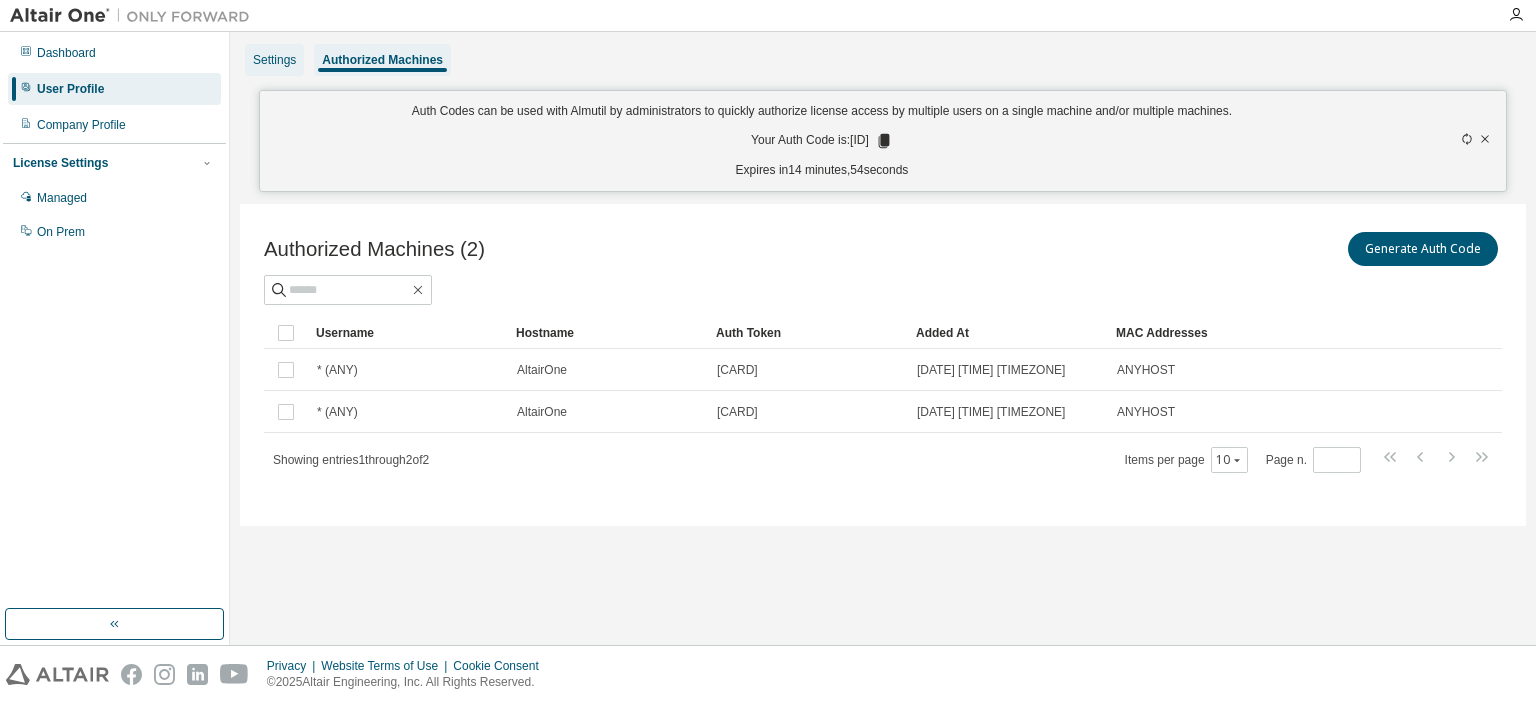 click on "Settings" at bounding box center (274, 60) 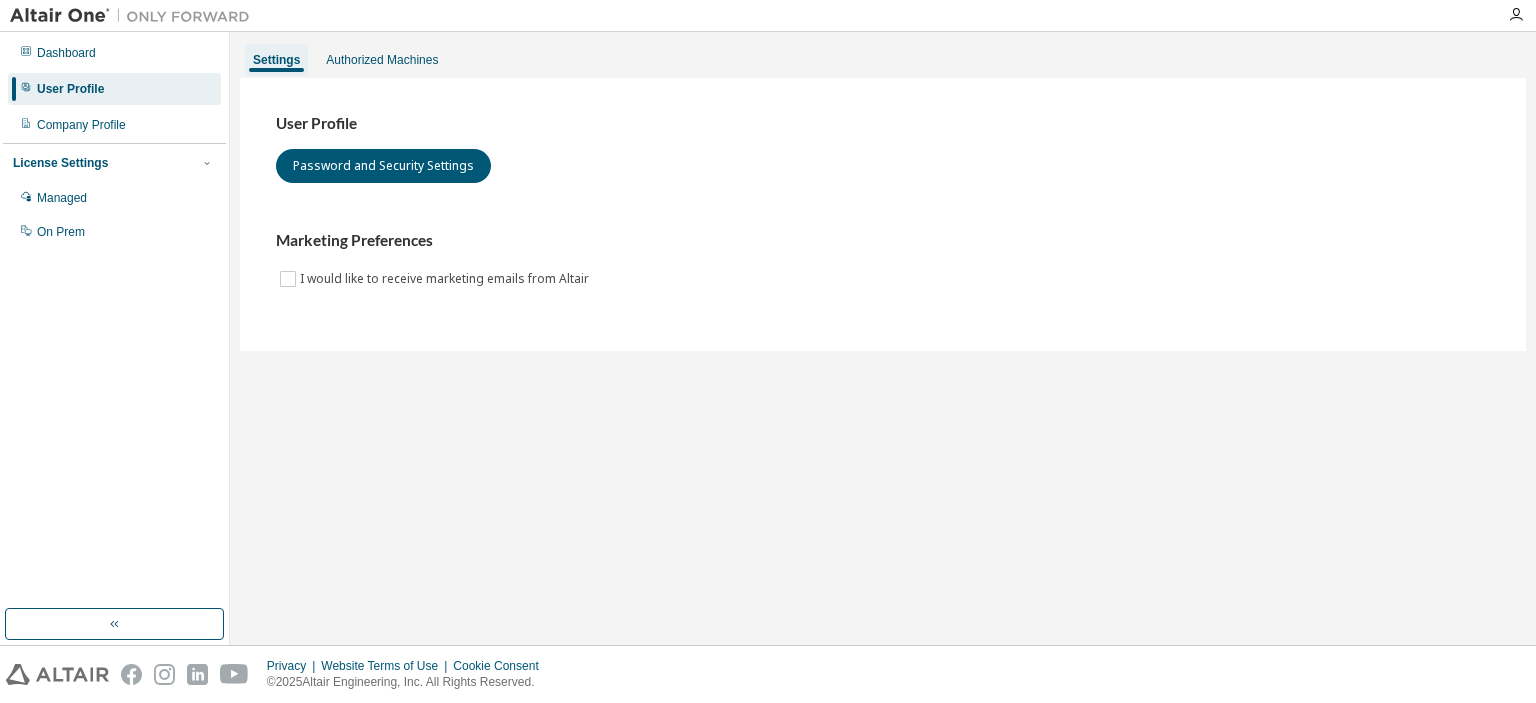click on "User Profile" at bounding box center [114, 89] 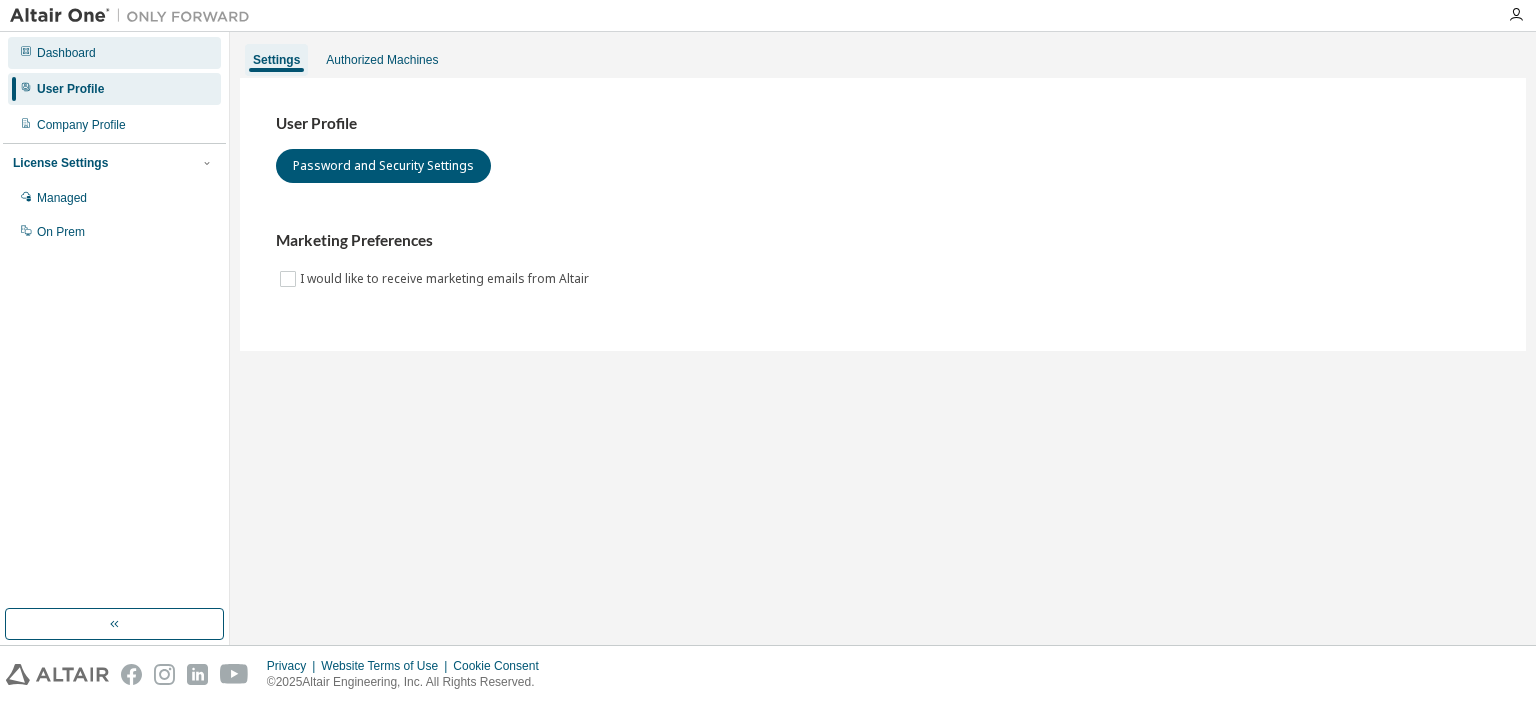 click on "Dashboard" at bounding box center (114, 53) 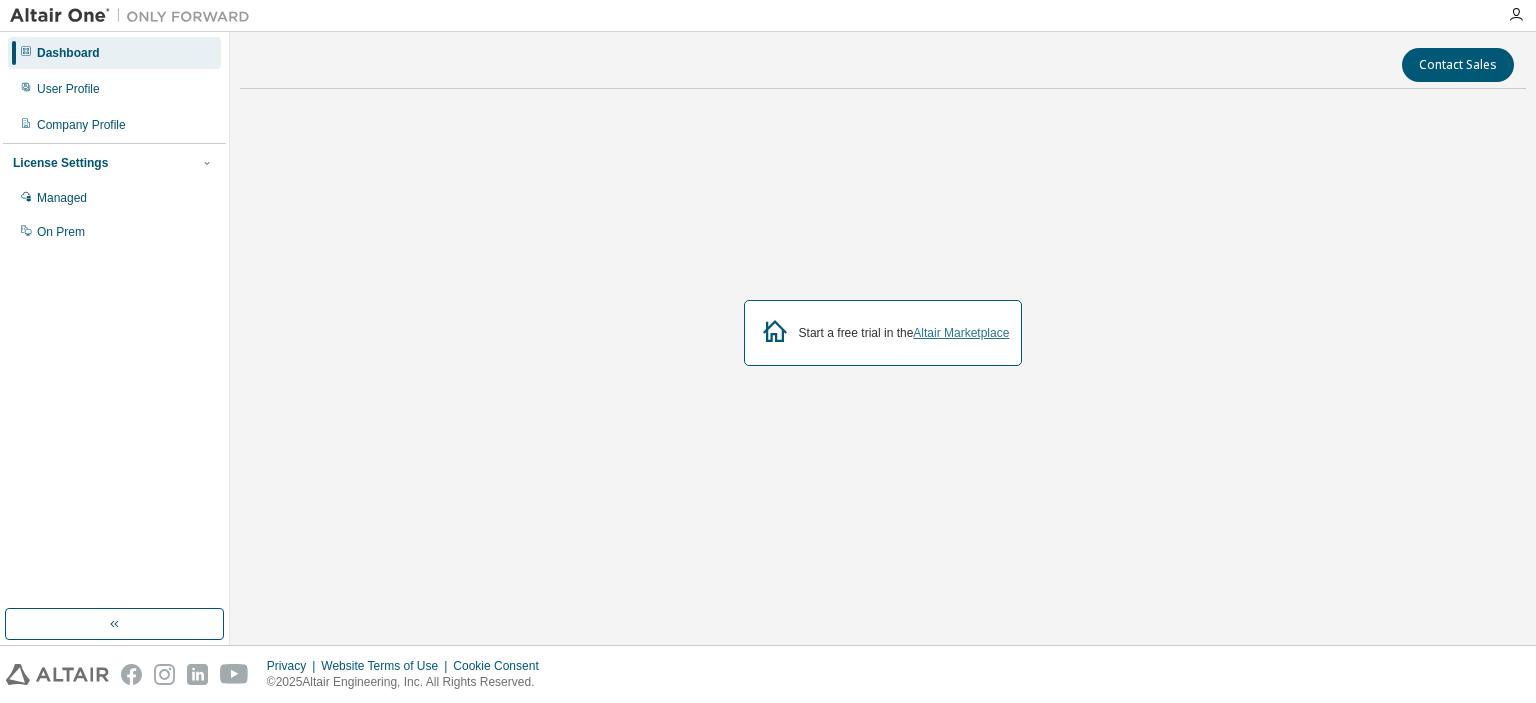 click on "Altair Marketplace" at bounding box center [961, 333] 